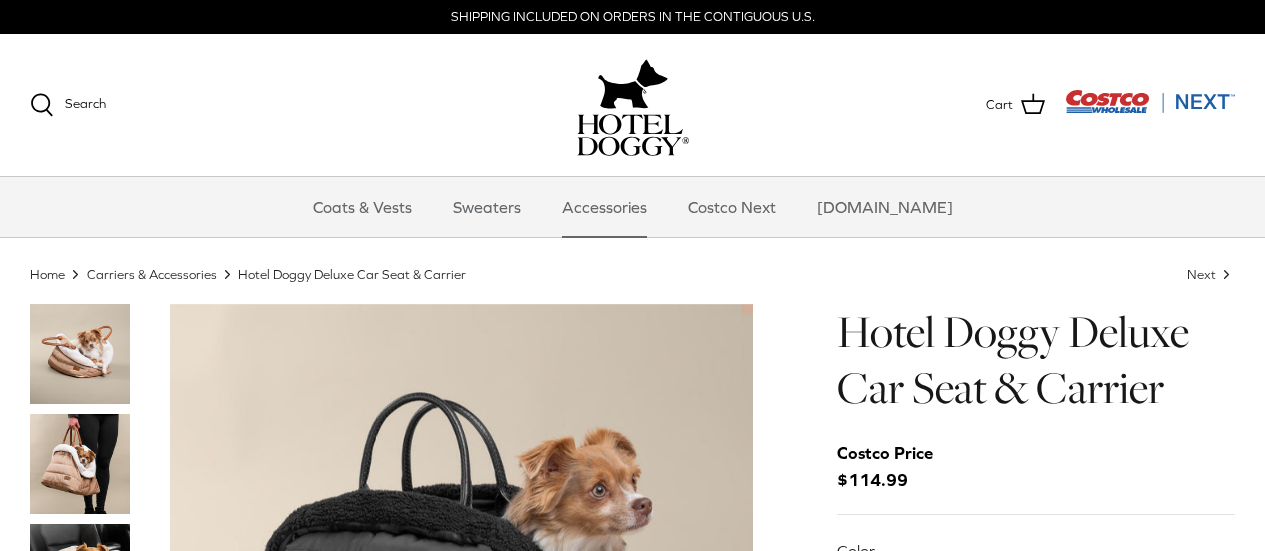 scroll, scrollTop: 0, scrollLeft: 0, axis: both 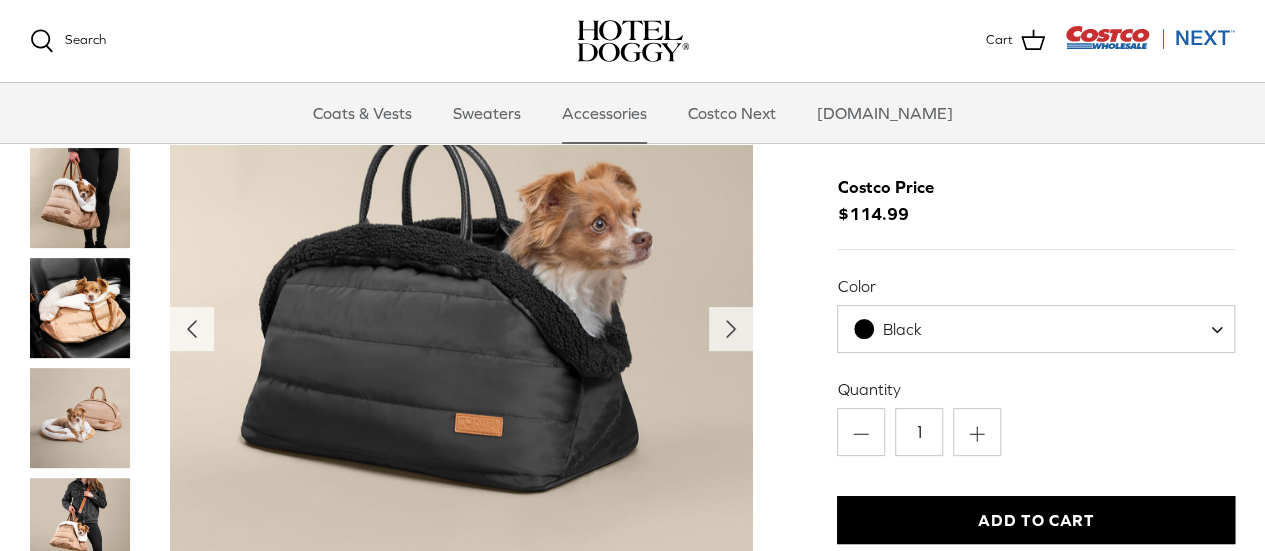 click at bounding box center [80, 198] 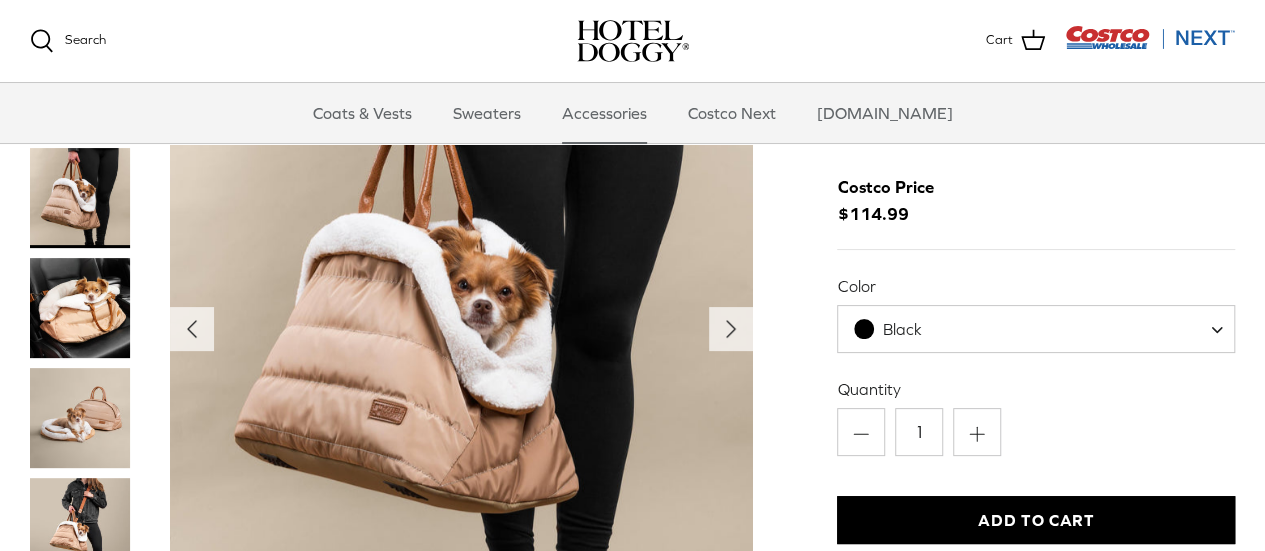 click at bounding box center [80, 308] 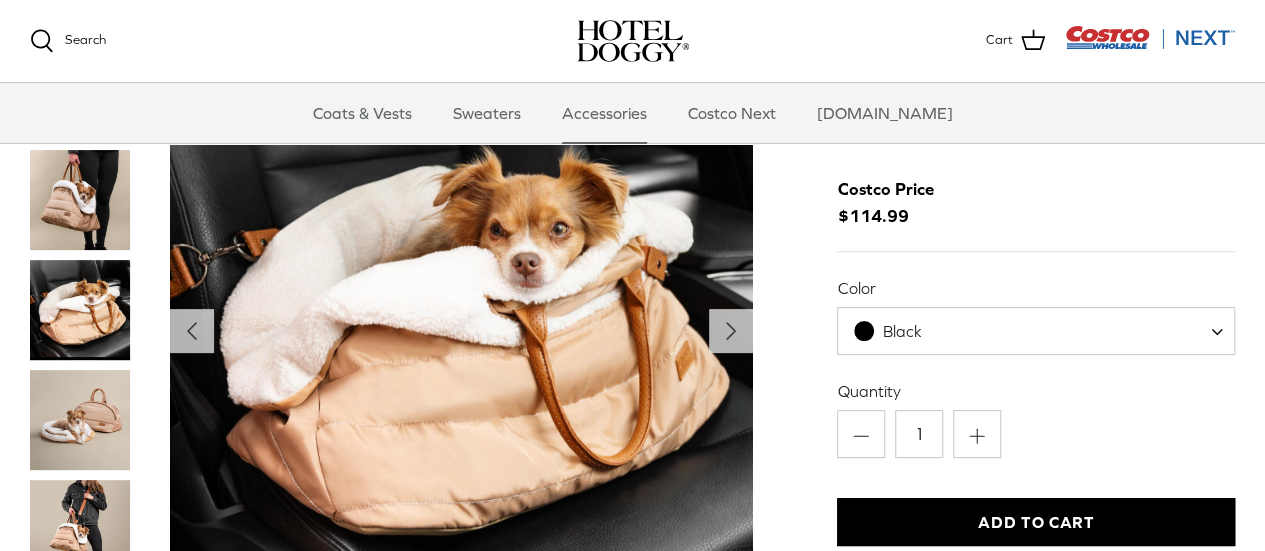 scroll, scrollTop: 56, scrollLeft: 0, axis: vertical 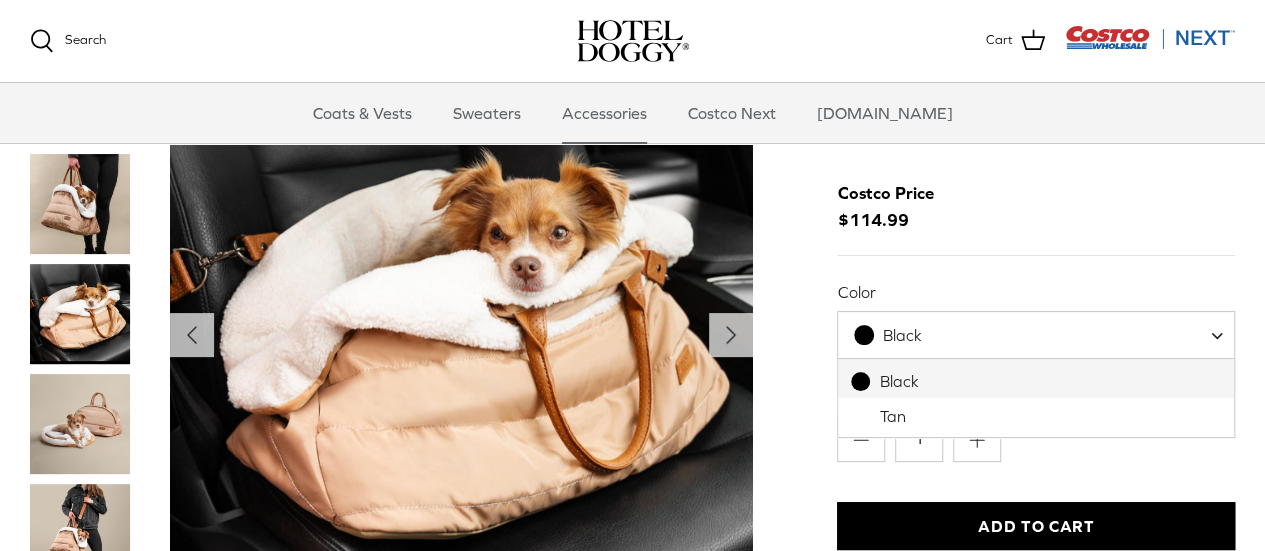 click on "Black" at bounding box center (900, 335) 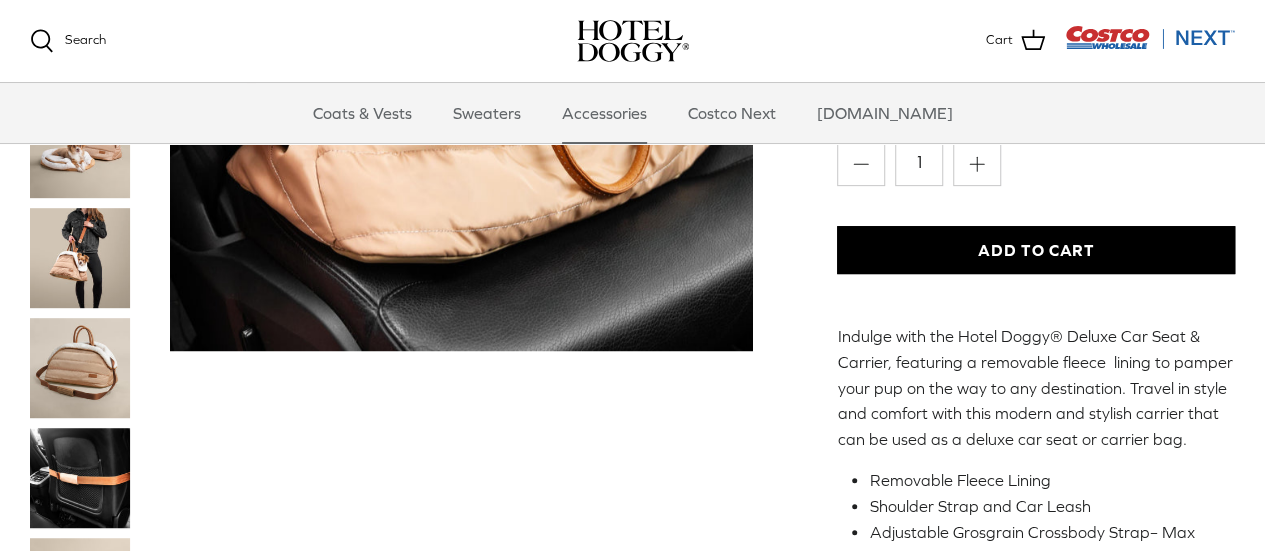 scroll, scrollTop: 574, scrollLeft: 0, axis: vertical 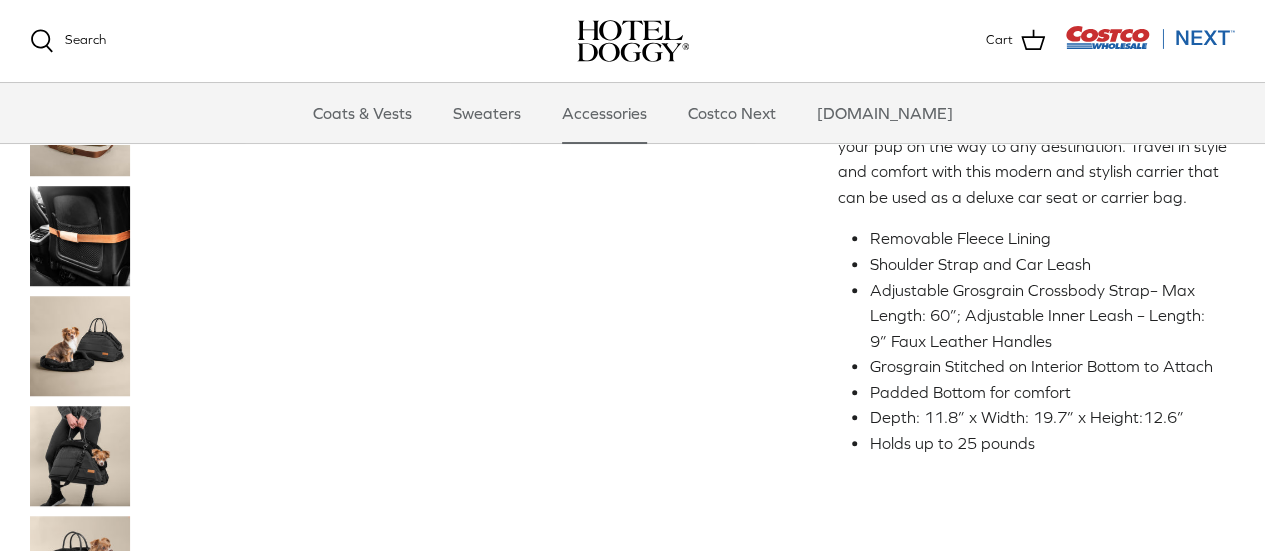 click at bounding box center [80, 456] 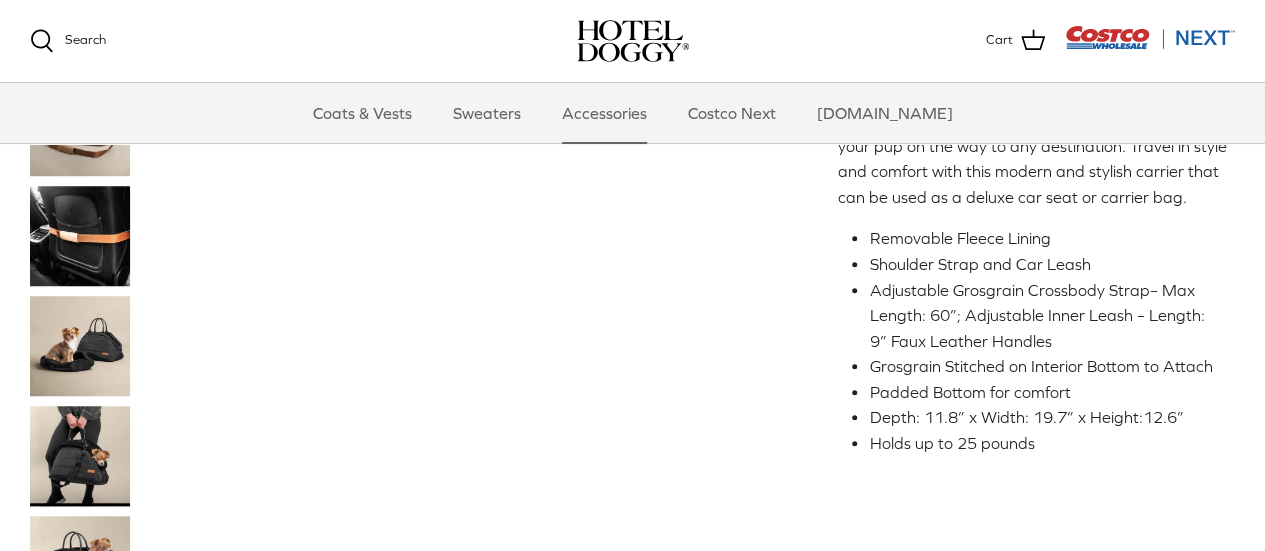 click at bounding box center (80, 456) 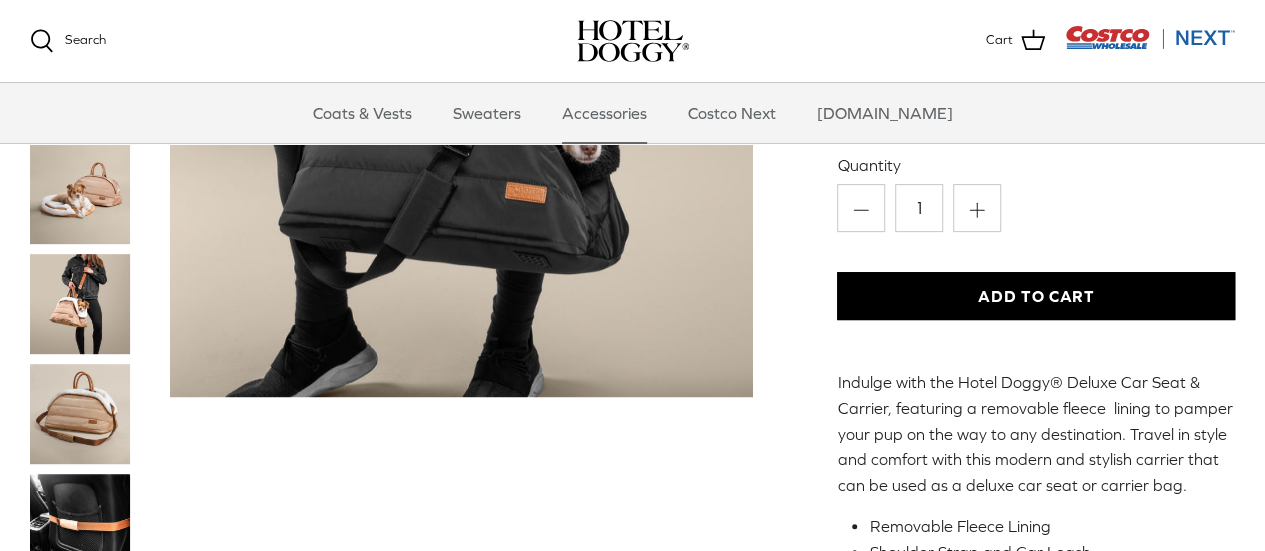 scroll, scrollTop: 290, scrollLeft: 0, axis: vertical 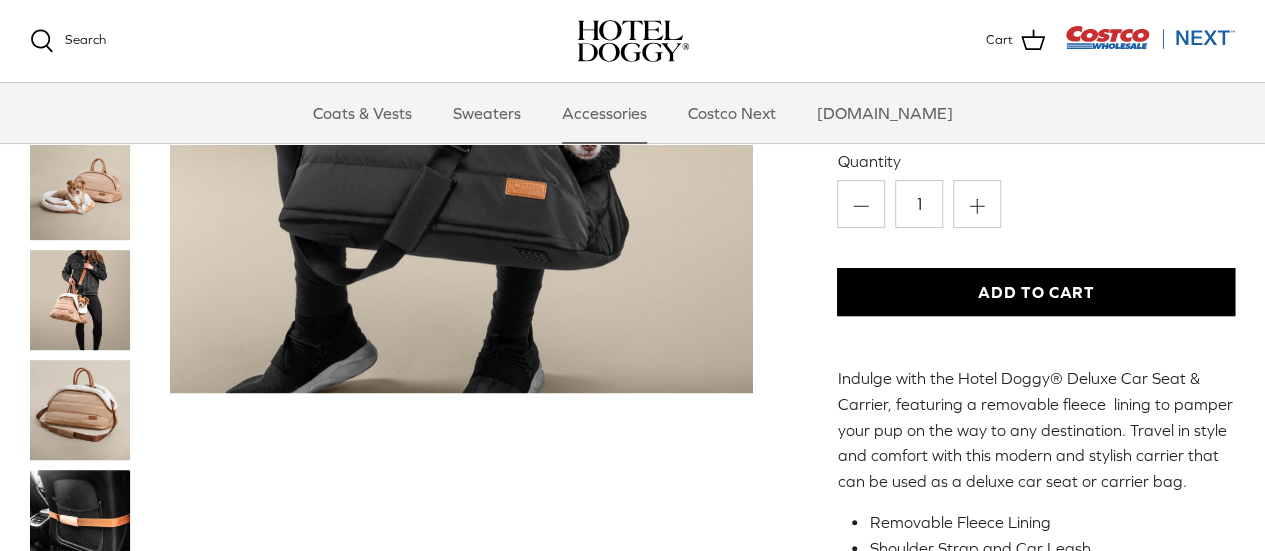 click on "Add to Cart" at bounding box center [1036, 292] 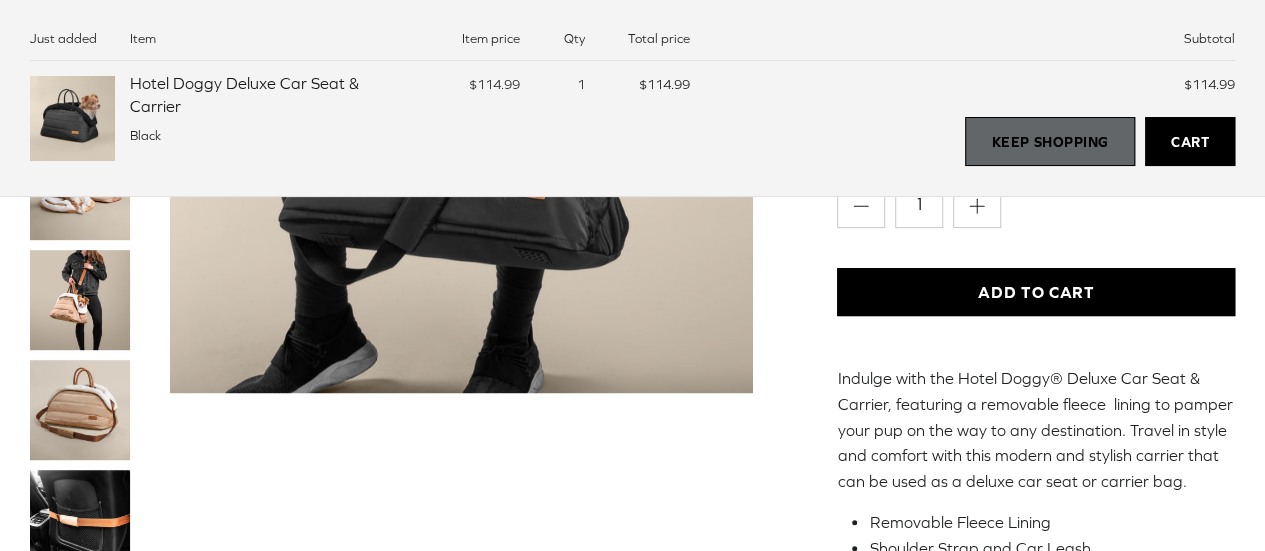 click on "Keep Shopping" at bounding box center (1049, 142) 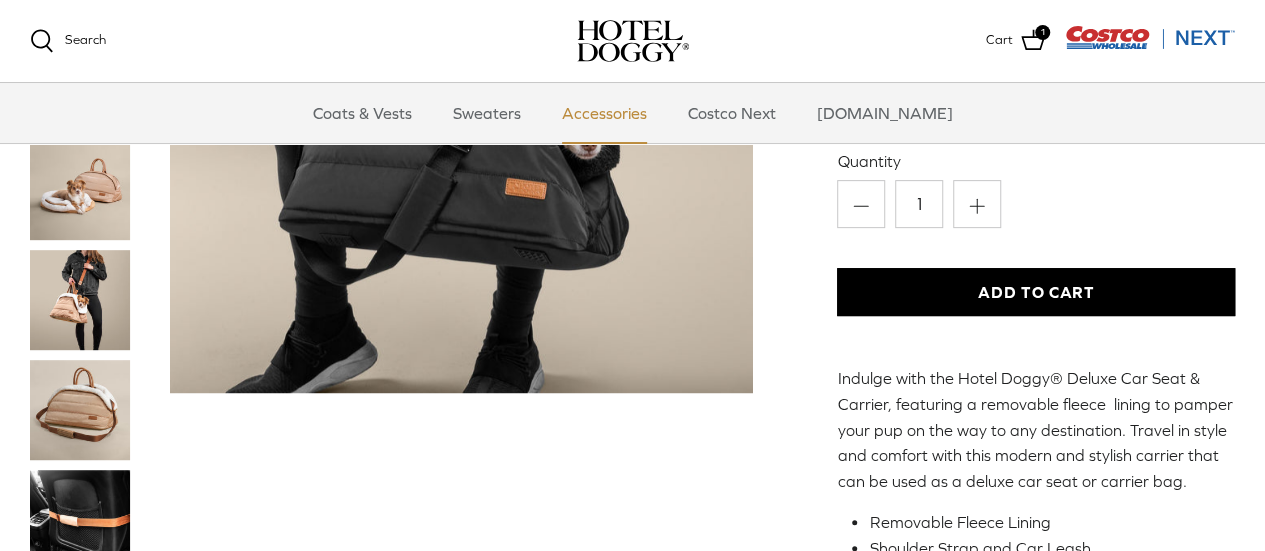 click on "Accessories" at bounding box center (604, 113) 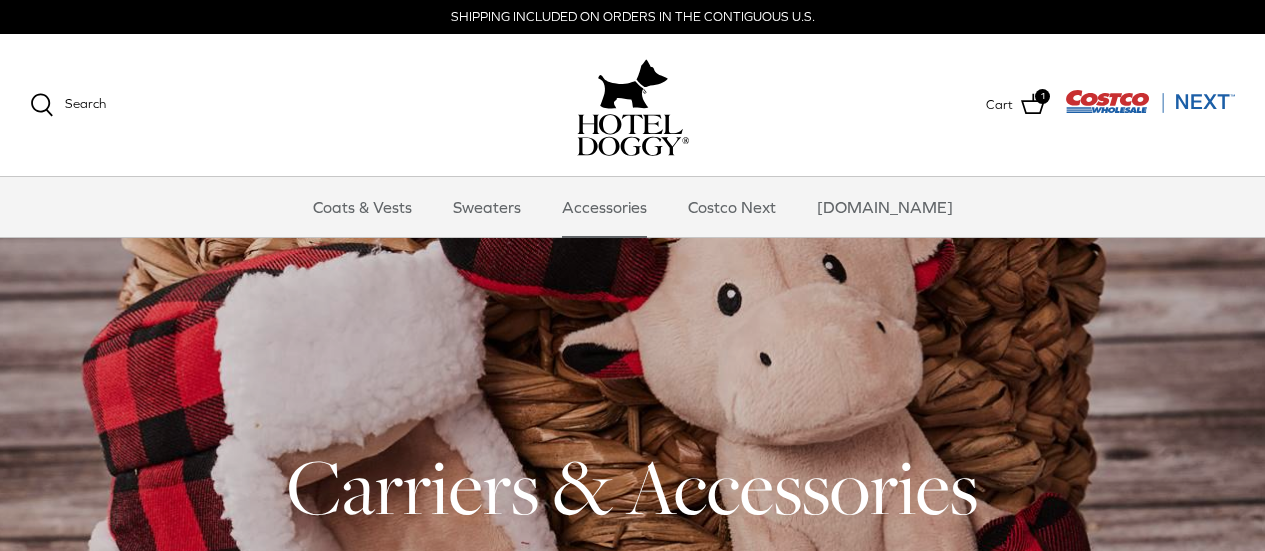 scroll, scrollTop: 377, scrollLeft: 0, axis: vertical 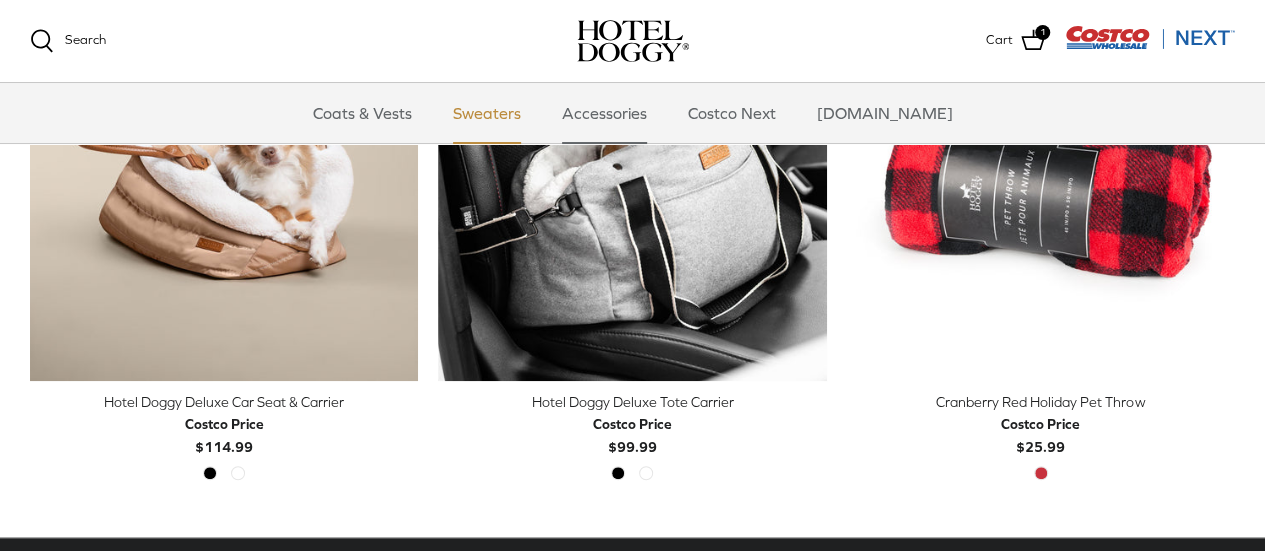 click on "Sweaters" at bounding box center (487, 113) 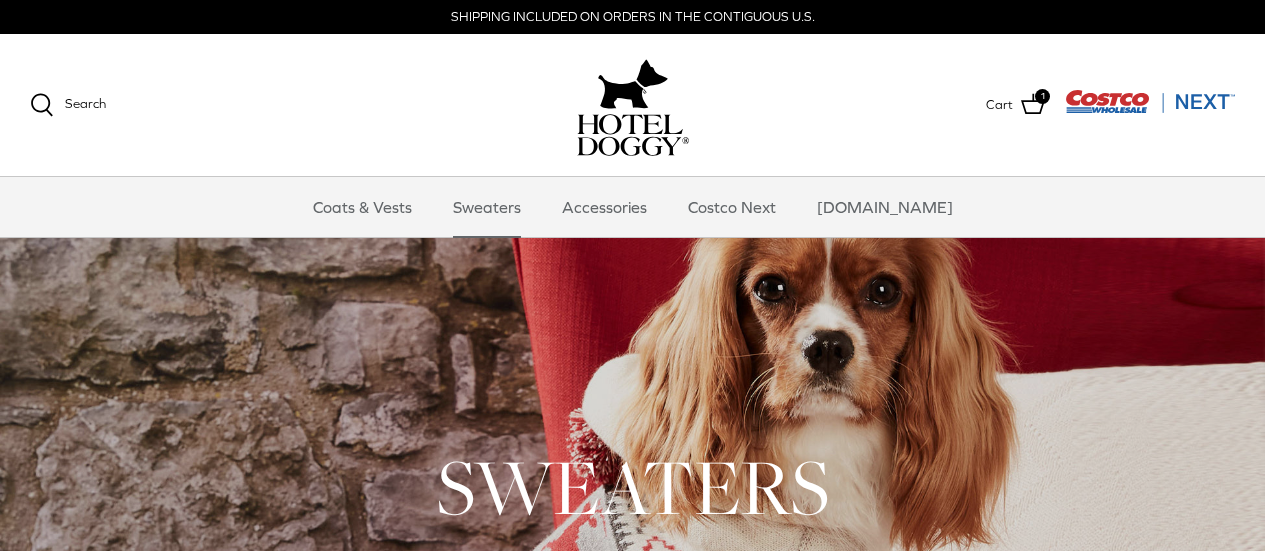 scroll, scrollTop: 0, scrollLeft: 0, axis: both 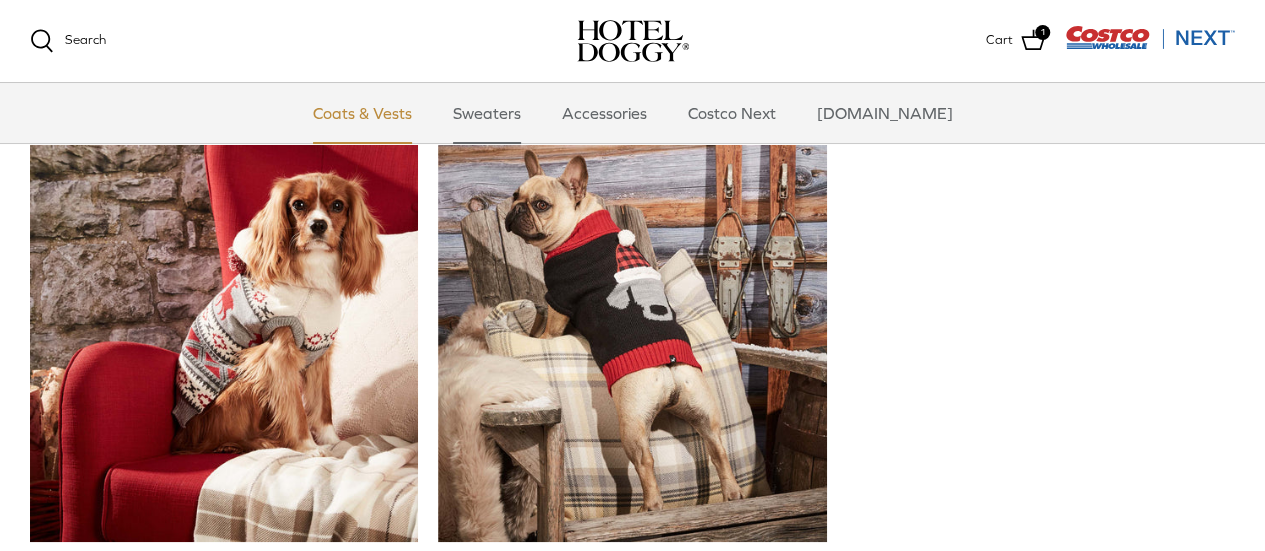 click on "Coats & Vests" at bounding box center [362, 113] 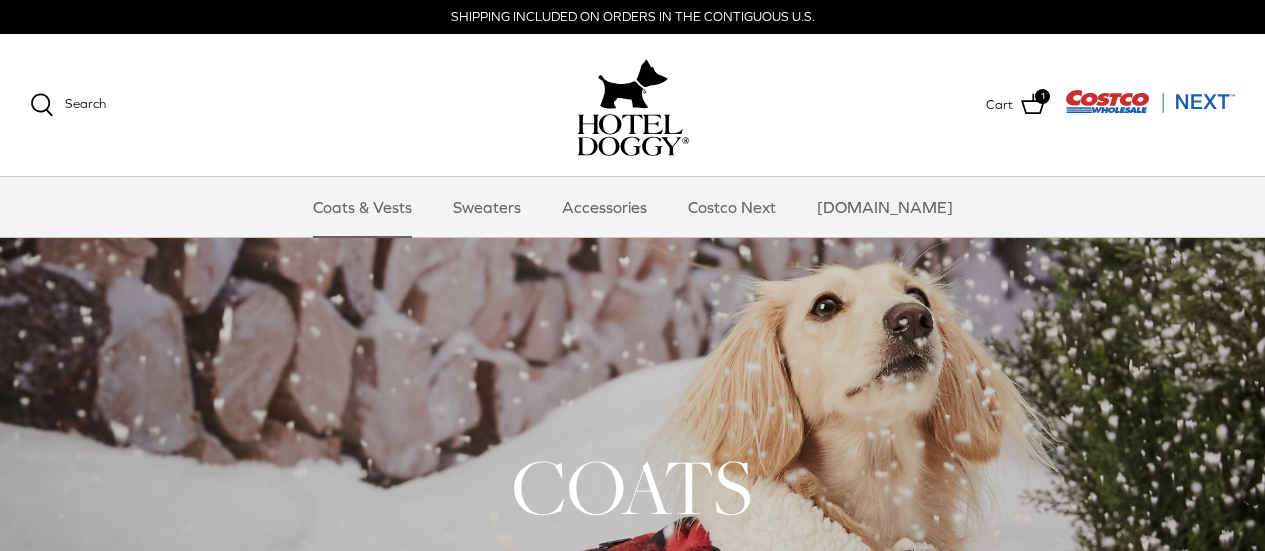 scroll, scrollTop: 0, scrollLeft: 0, axis: both 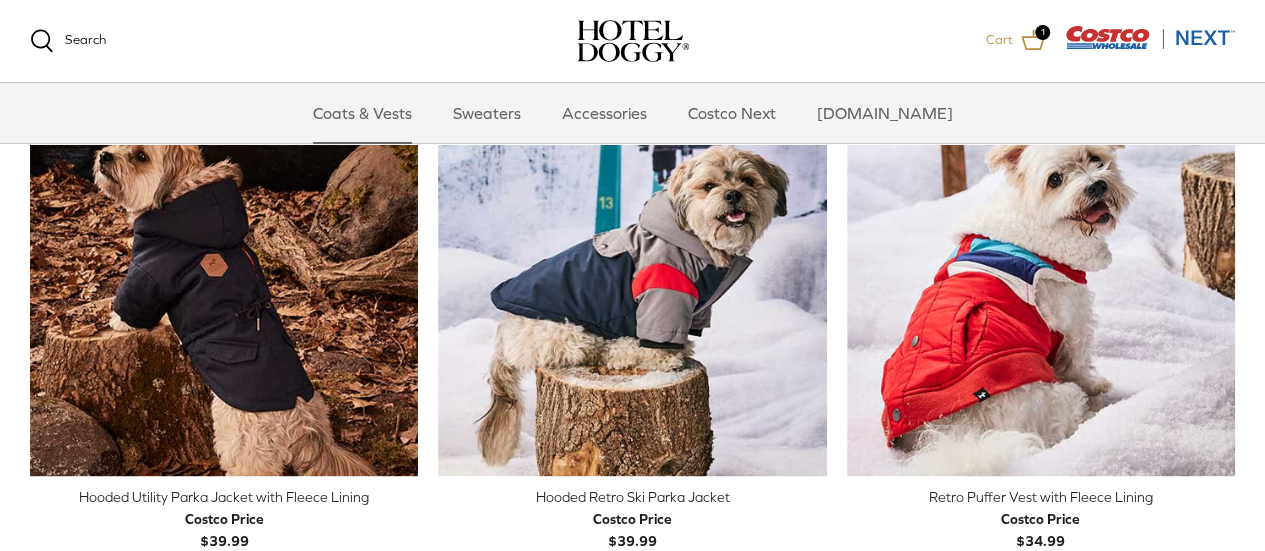 click on "1" at bounding box center (1042, 32) 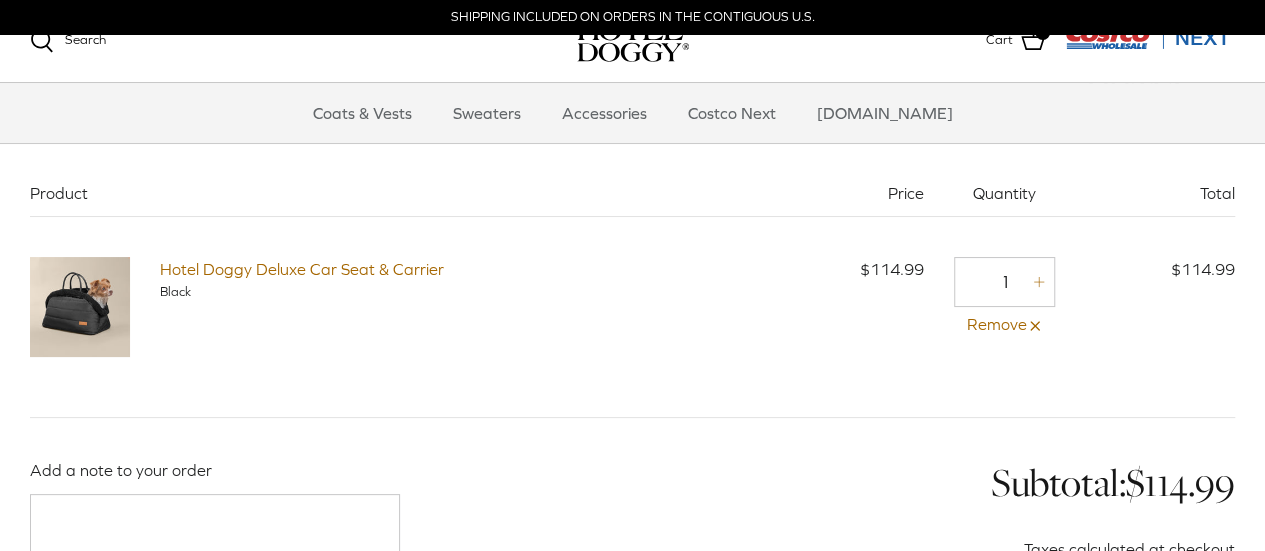scroll, scrollTop: 115, scrollLeft: 0, axis: vertical 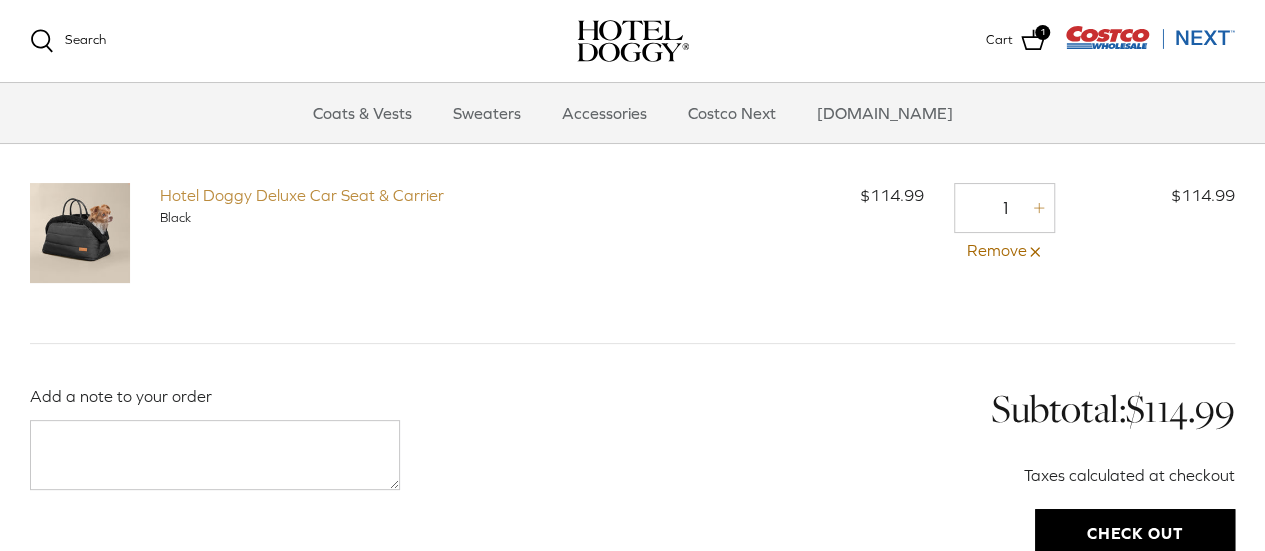 click on "Hotel Doggy Deluxe Car Seat & Carrier" at bounding box center (302, 195) 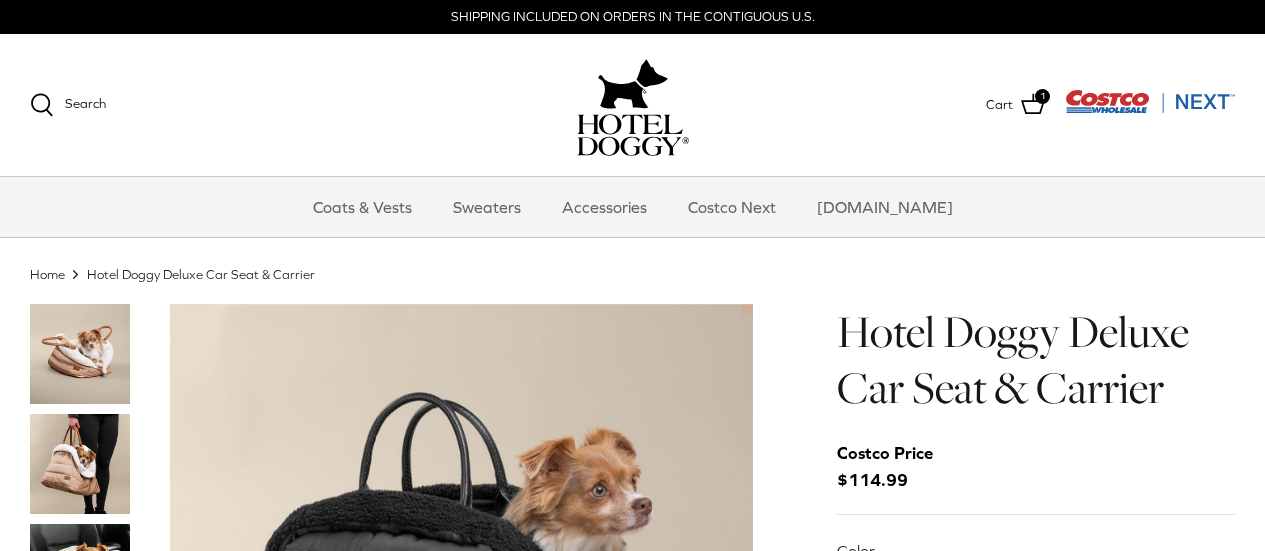 scroll, scrollTop: 0, scrollLeft: 0, axis: both 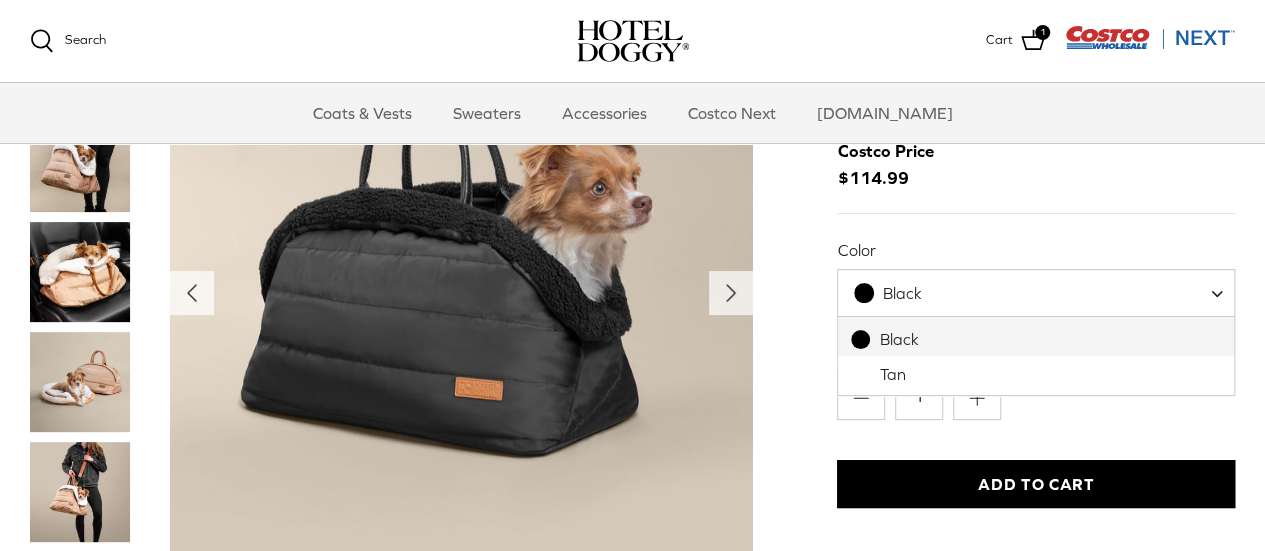 click on "Black" at bounding box center (902, 293) 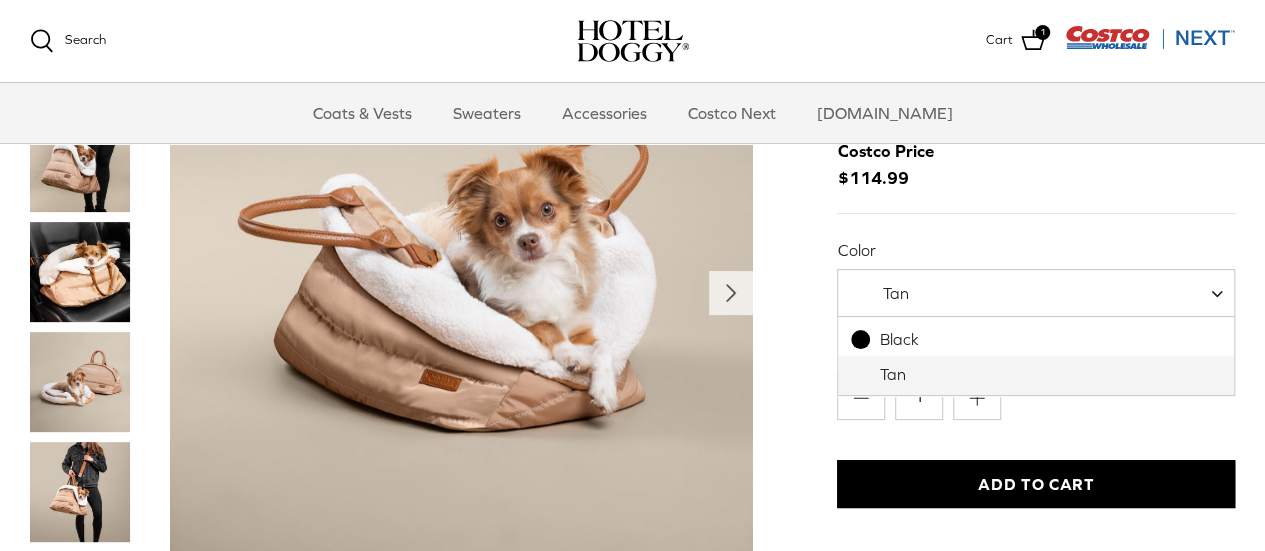 click on "Tan" at bounding box center (896, 293) 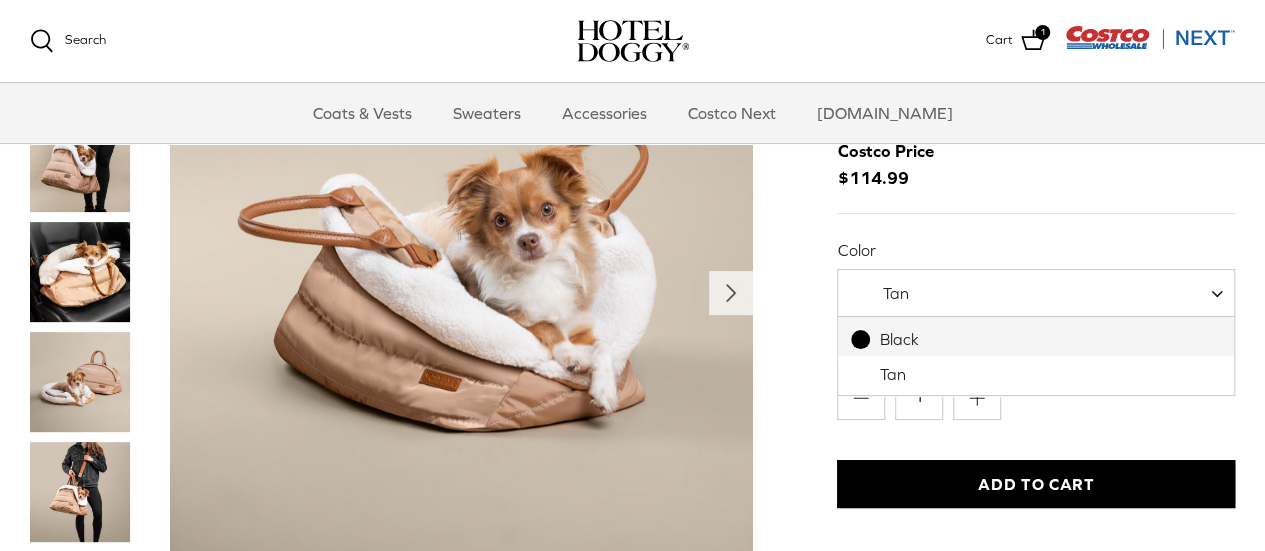 select on "Black" 